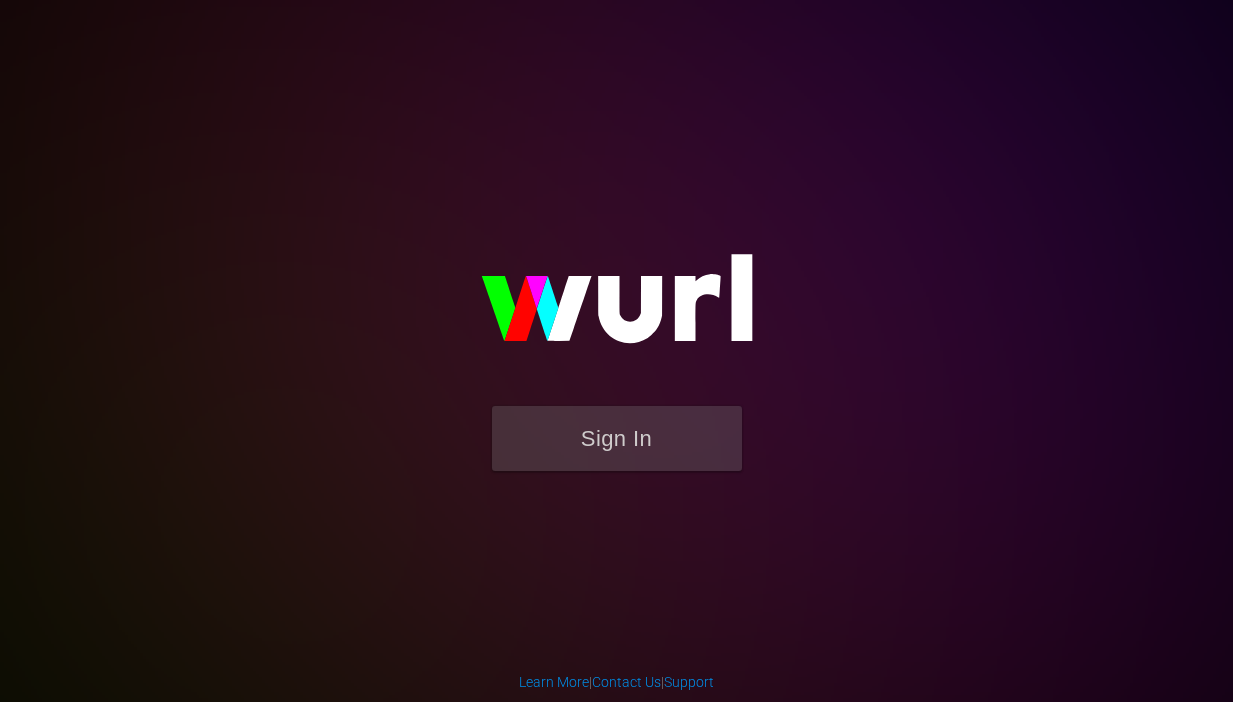 scroll, scrollTop: 0, scrollLeft: 0, axis: both 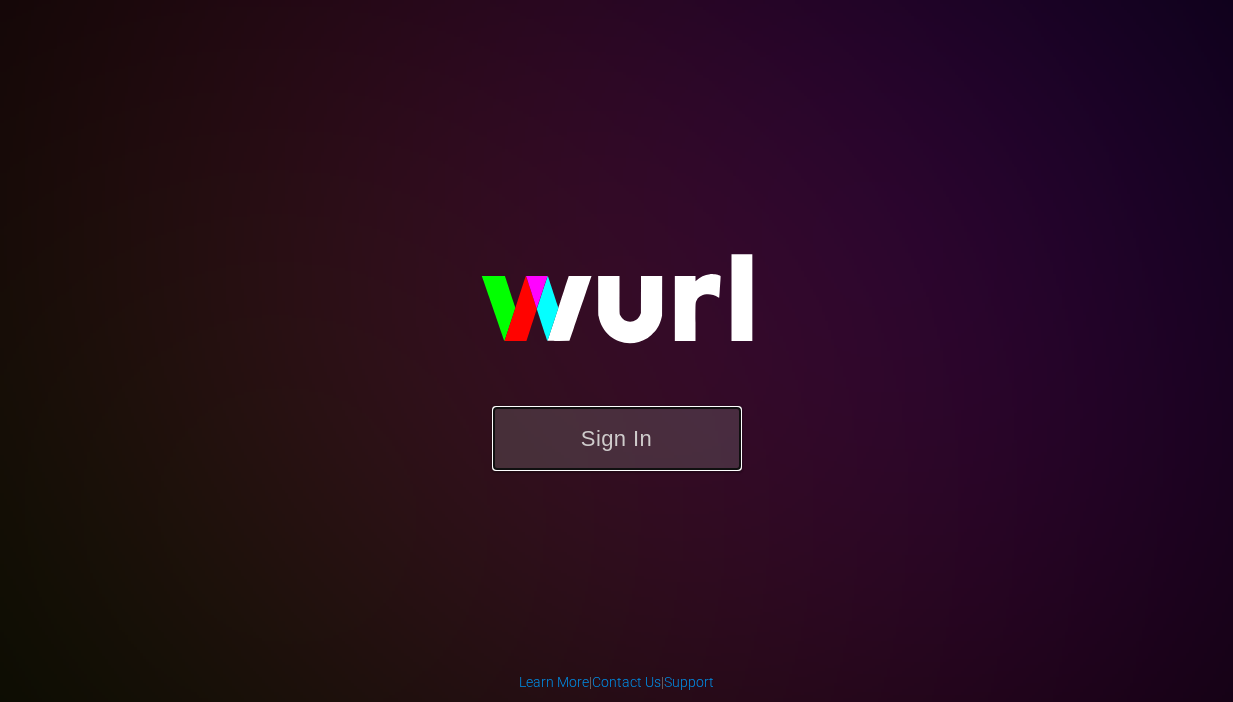 click on "Sign In" at bounding box center (617, 438) 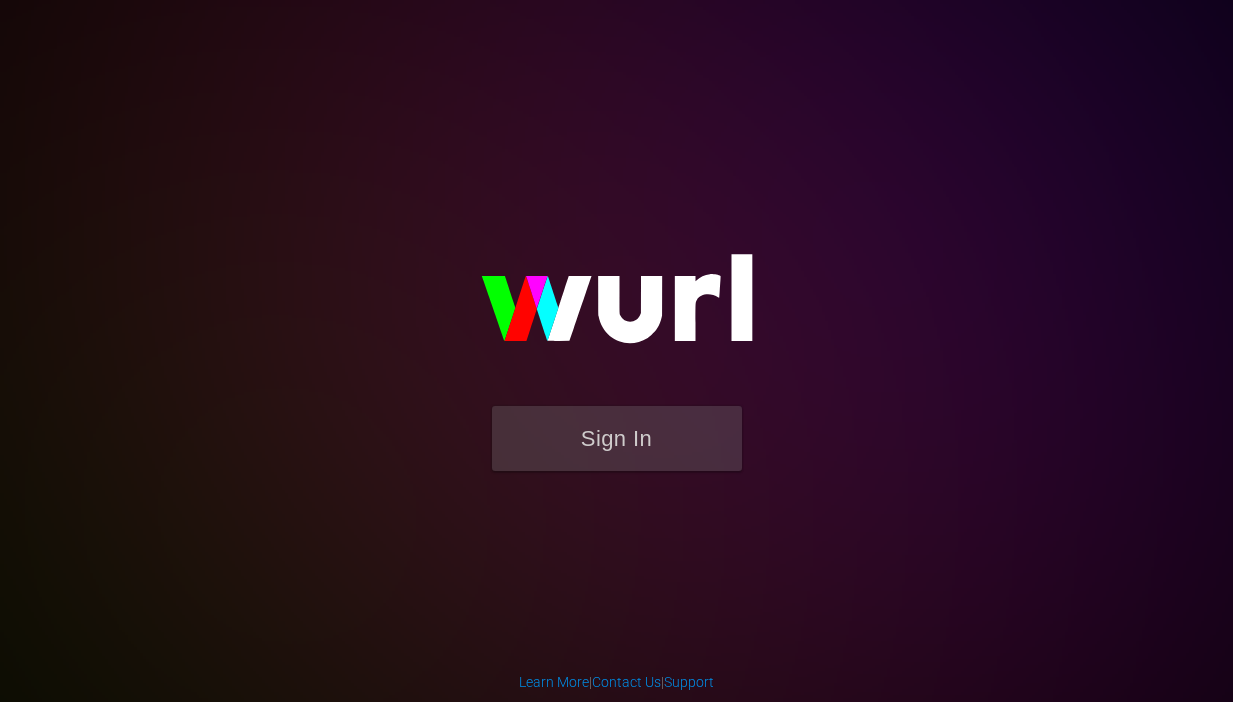 scroll, scrollTop: 0, scrollLeft: 0, axis: both 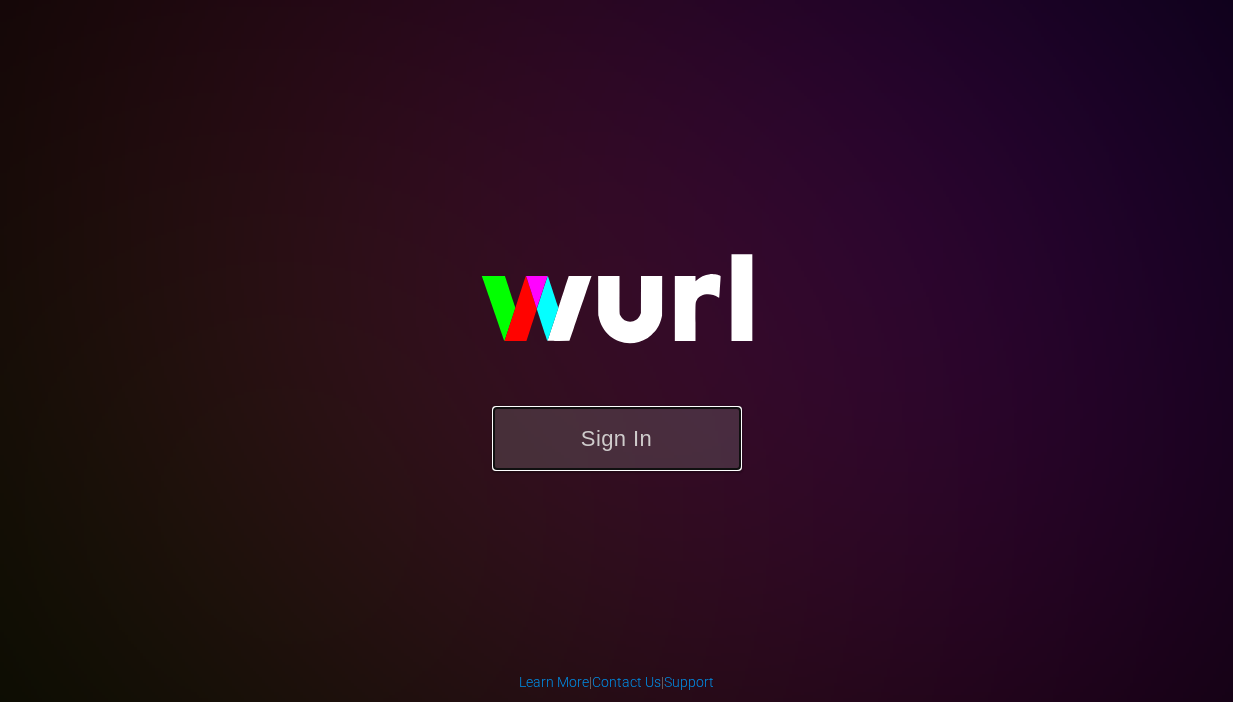 click on "Sign In" at bounding box center [617, 438] 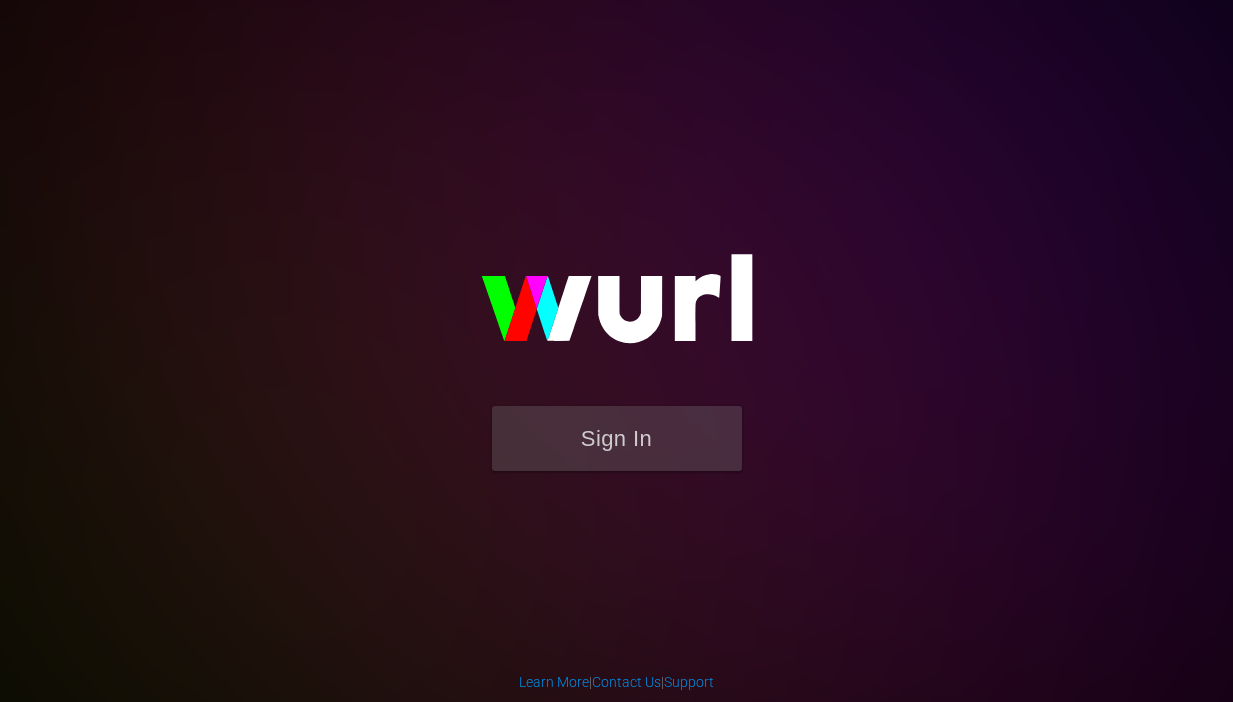 scroll, scrollTop: 0, scrollLeft: 0, axis: both 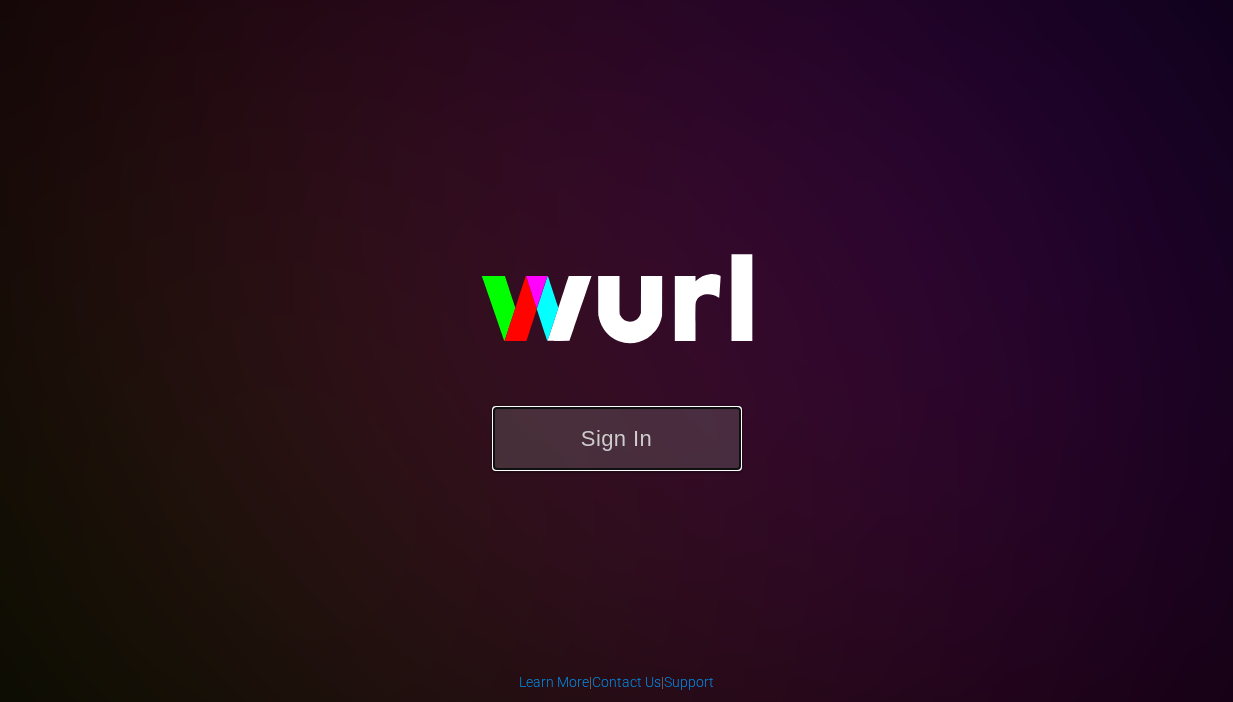 click on "Sign In" at bounding box center (617, 438) 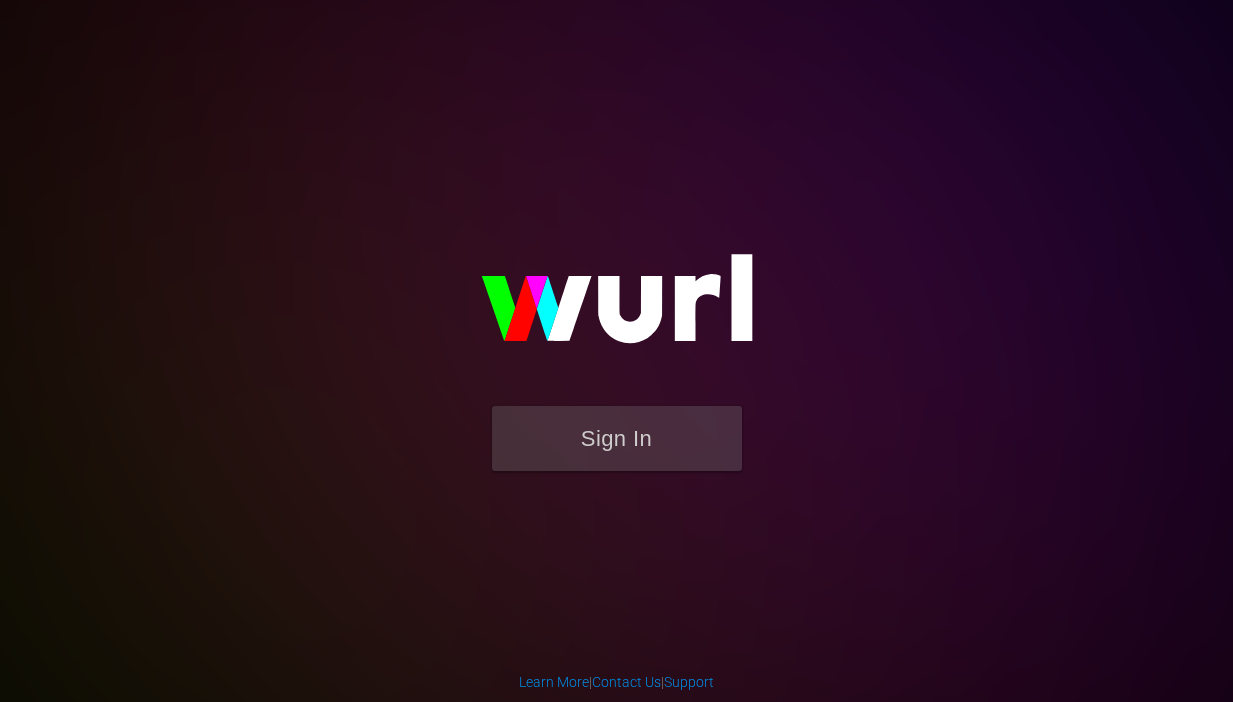 scroll, scrollTop: 0, scrollLeft: 0, axis: both 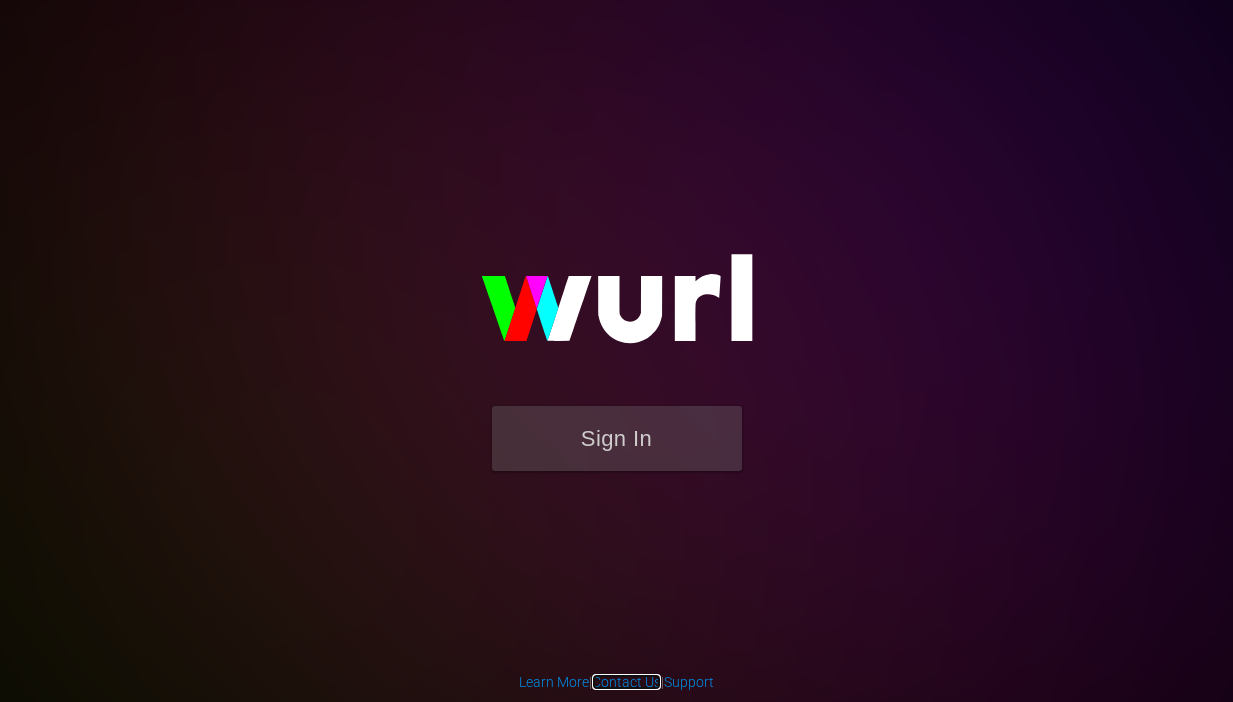 click on "Contact Us" at bounding box center (626, 682) 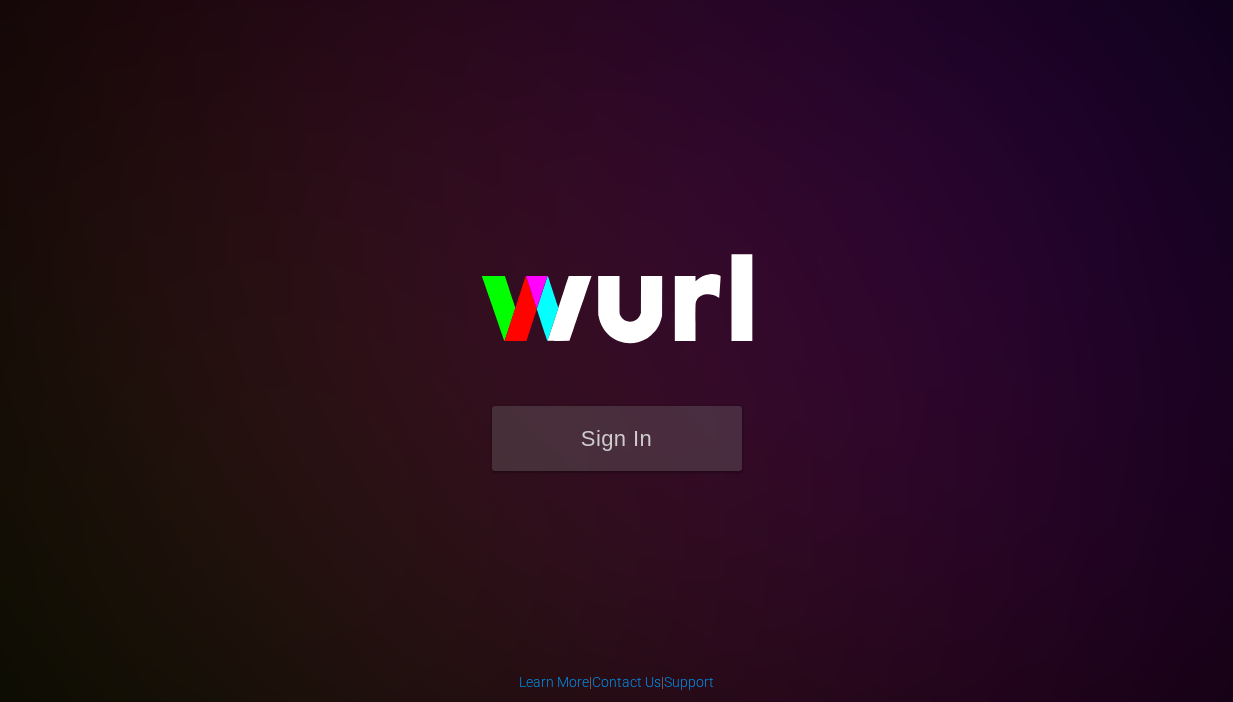scroll, scrollTop: 0, scrollLeft: 0, axis: both 